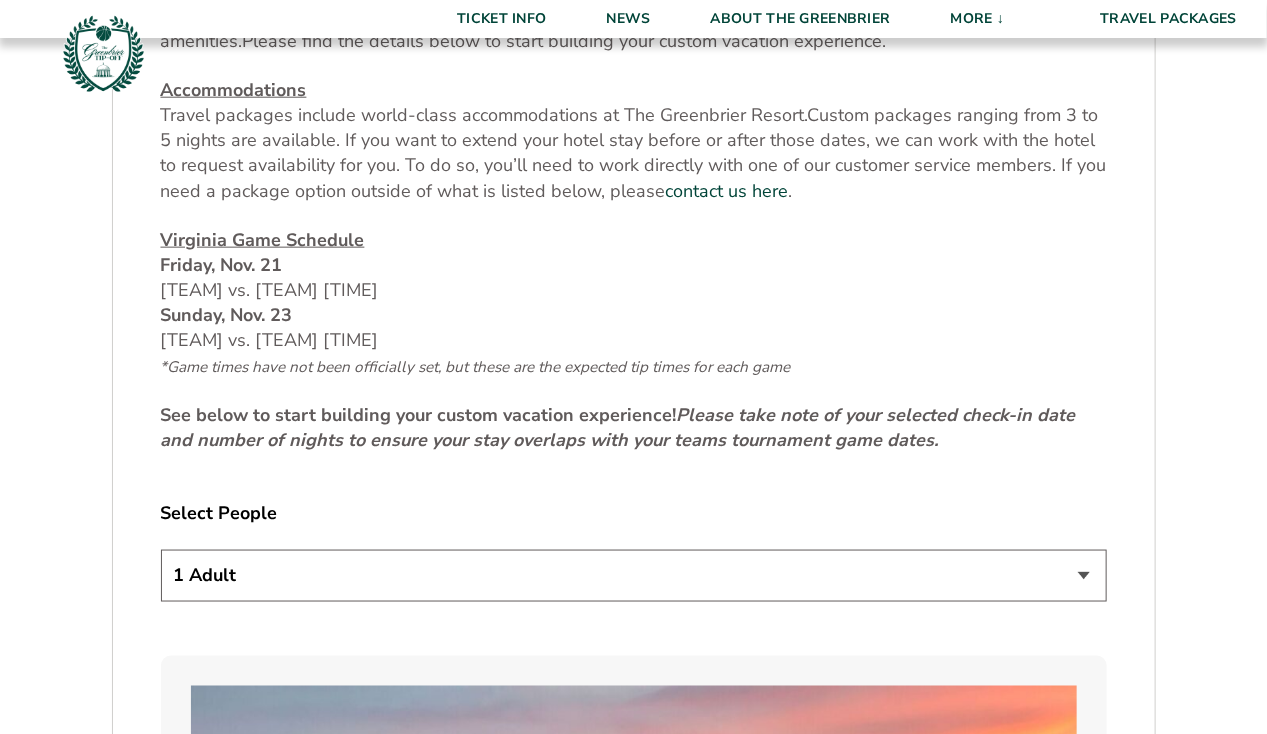 scroll, scrollTop: 825, scrollLeft: 0, axis: vertical 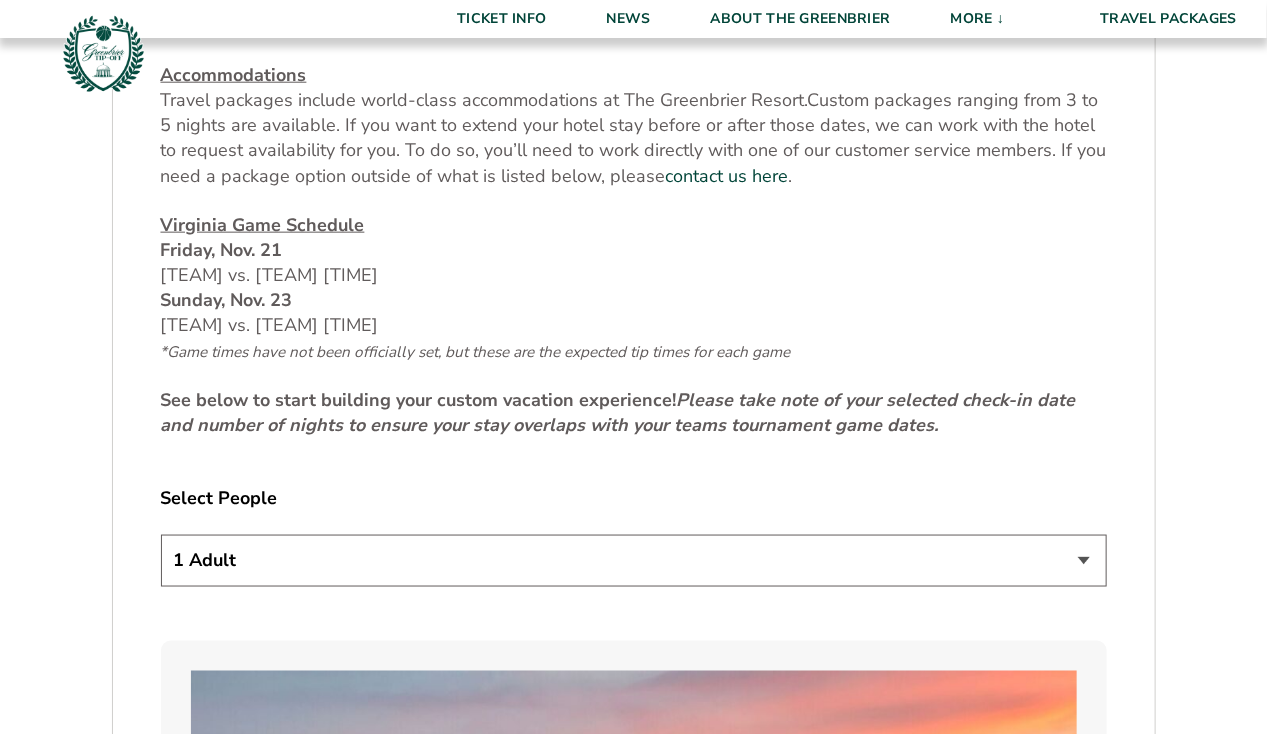 click on "1 Adult
2 Adults
3 Adults
4 Adults
2 Adults + 1 Child
2 Adults + 2 Children
2 Adults + 3 Children" at bounding box center (634, 560) 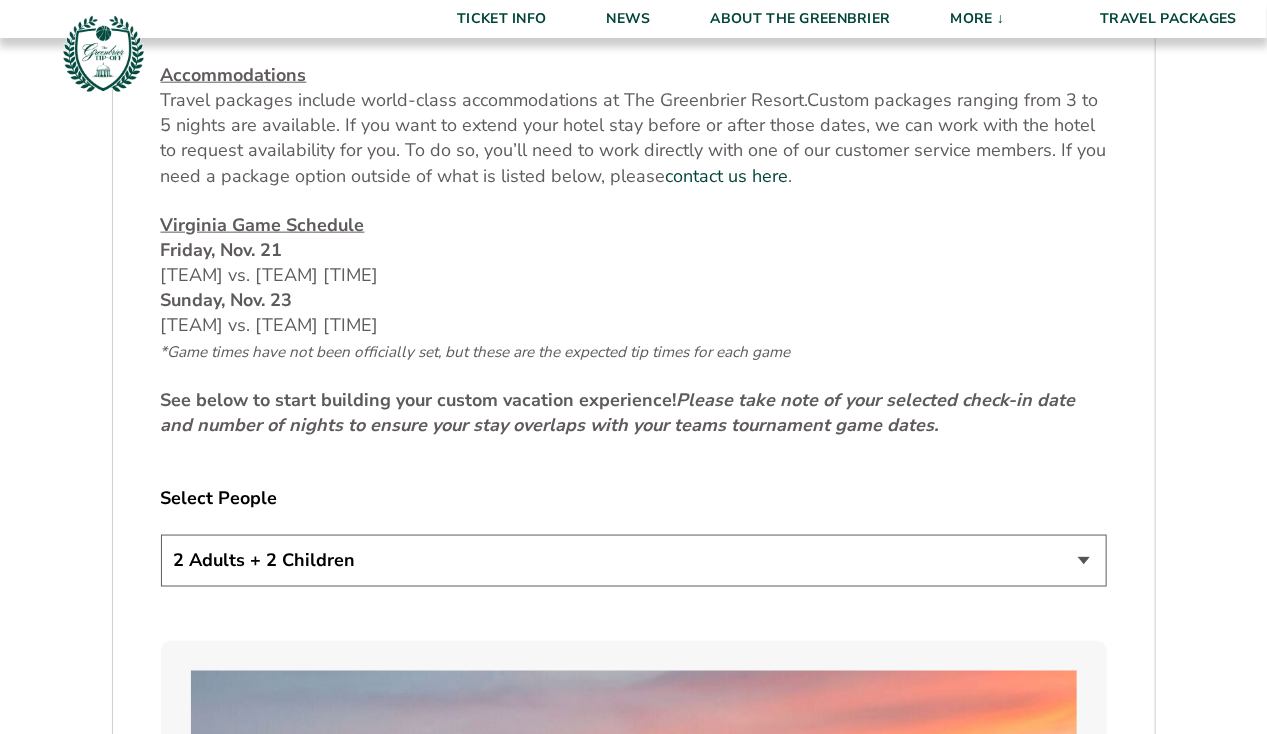 click on "1 Adult
2 Adults
3 Adults
4 Adults
2 Adults + 1 Child
2 Adults + 2 Children
2 Adults + 3 Children" at bounding box center (634, 560) 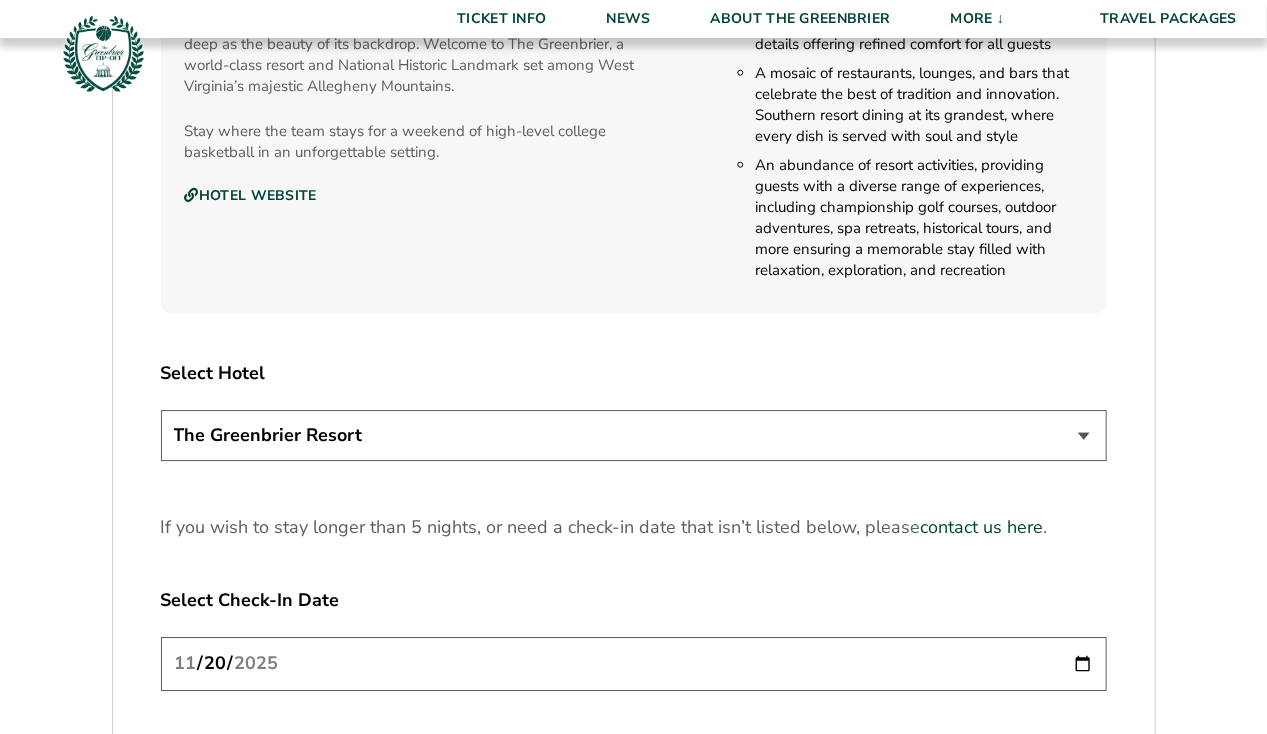 scroll, scrollTop: 2274, scrollLeft: 0, axis: vertical 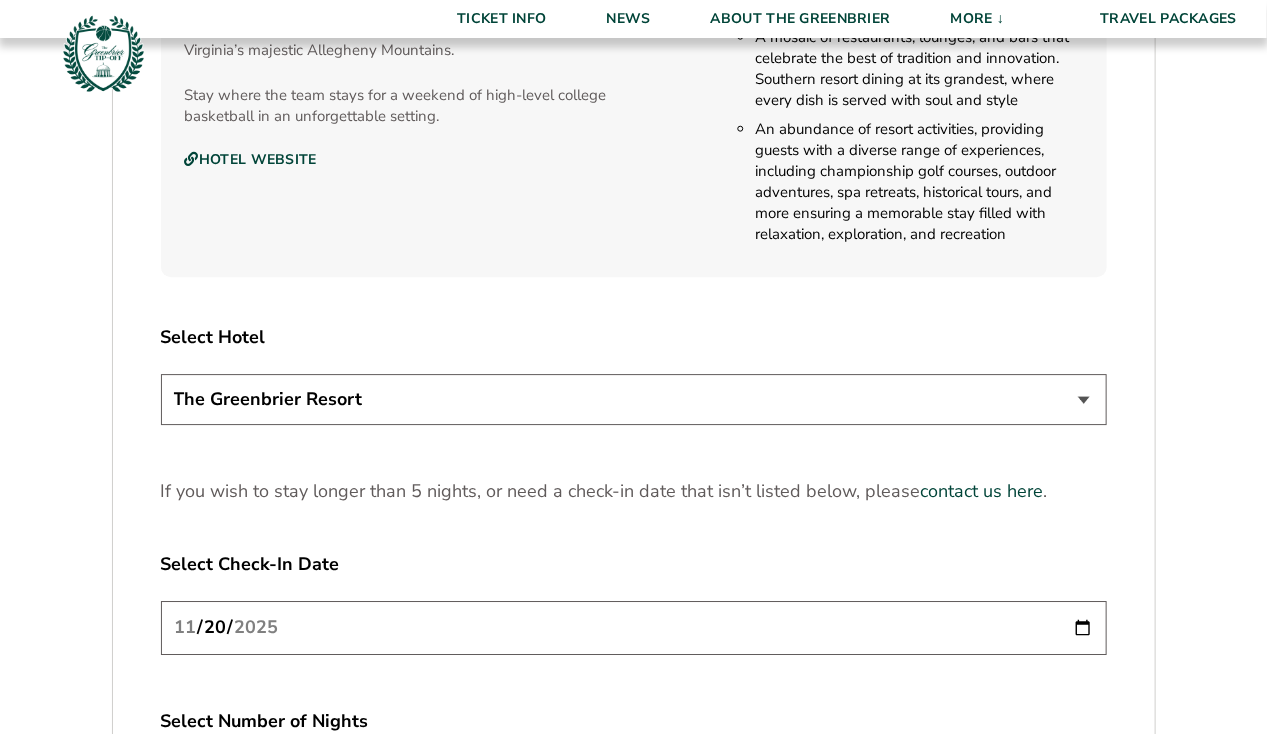 click on "The Greenbrier Resort" at bounding box center (634, 399) 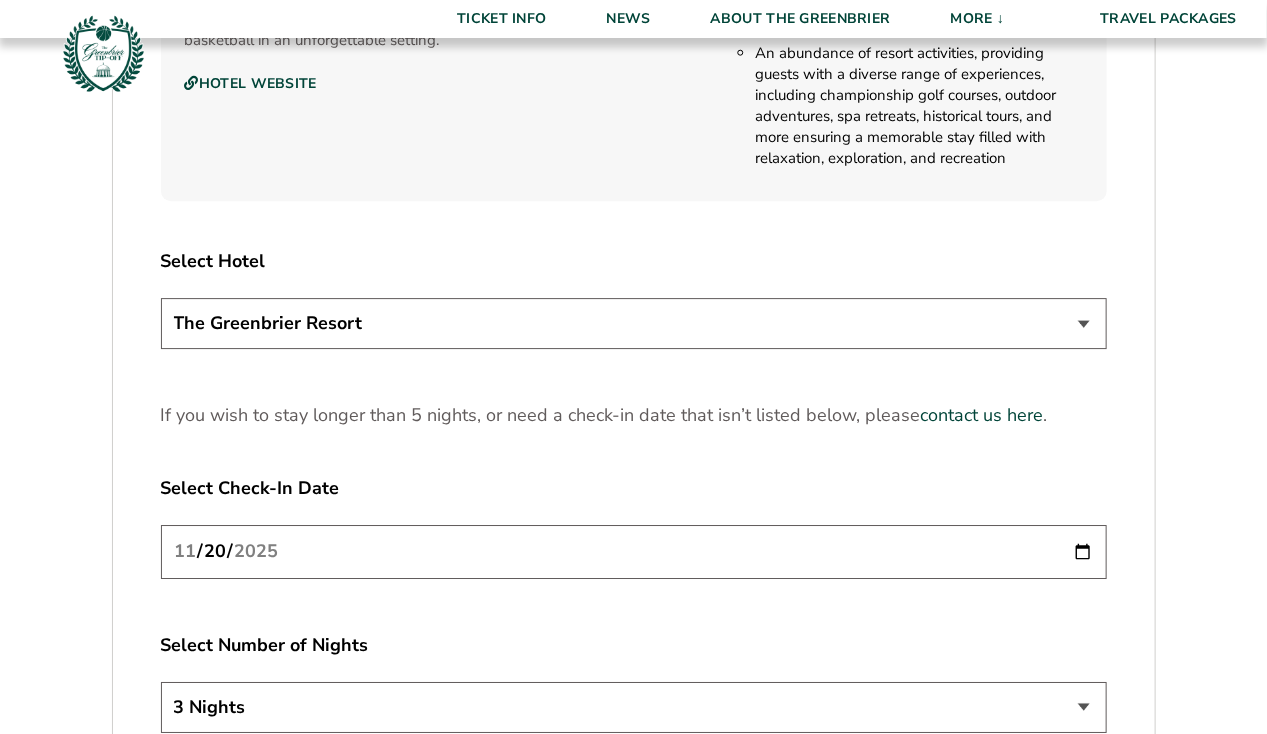 scroll, scrollTop: 2425, scrollLeft: 0, axis: vertical 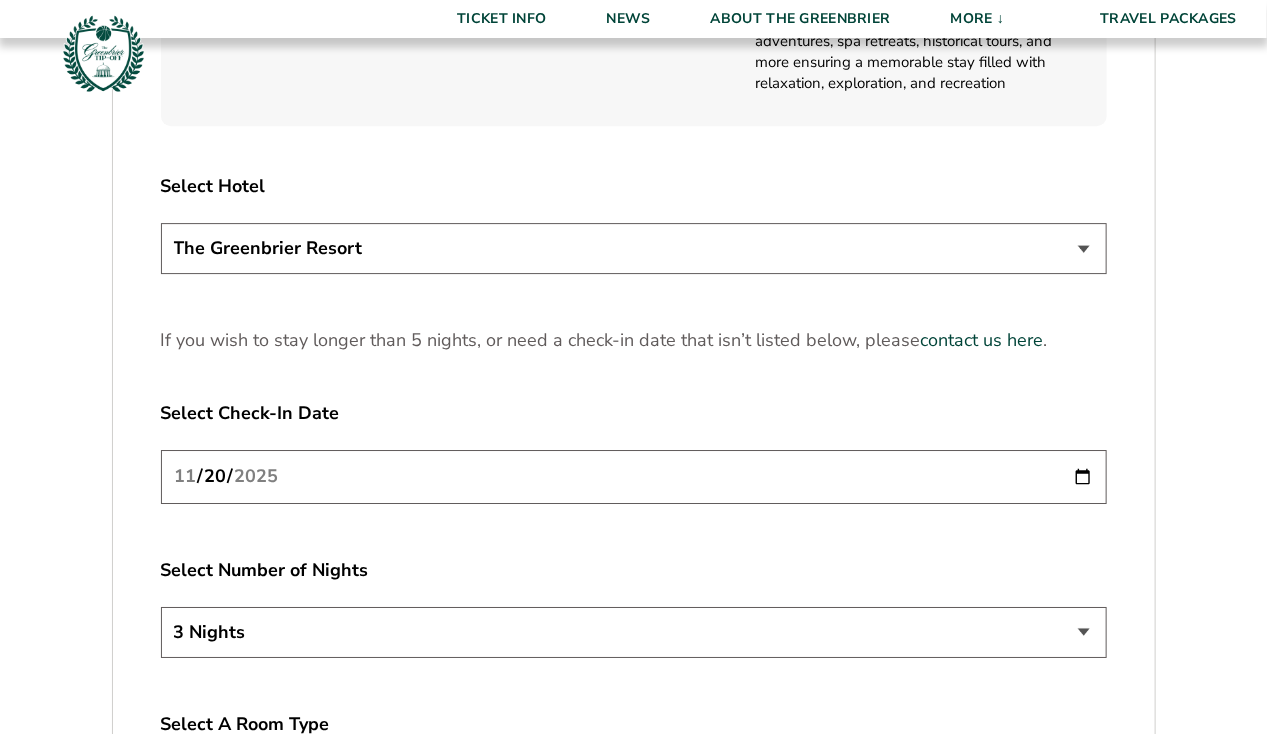 click on "2025-11-20" at bounding box center [634, 476] 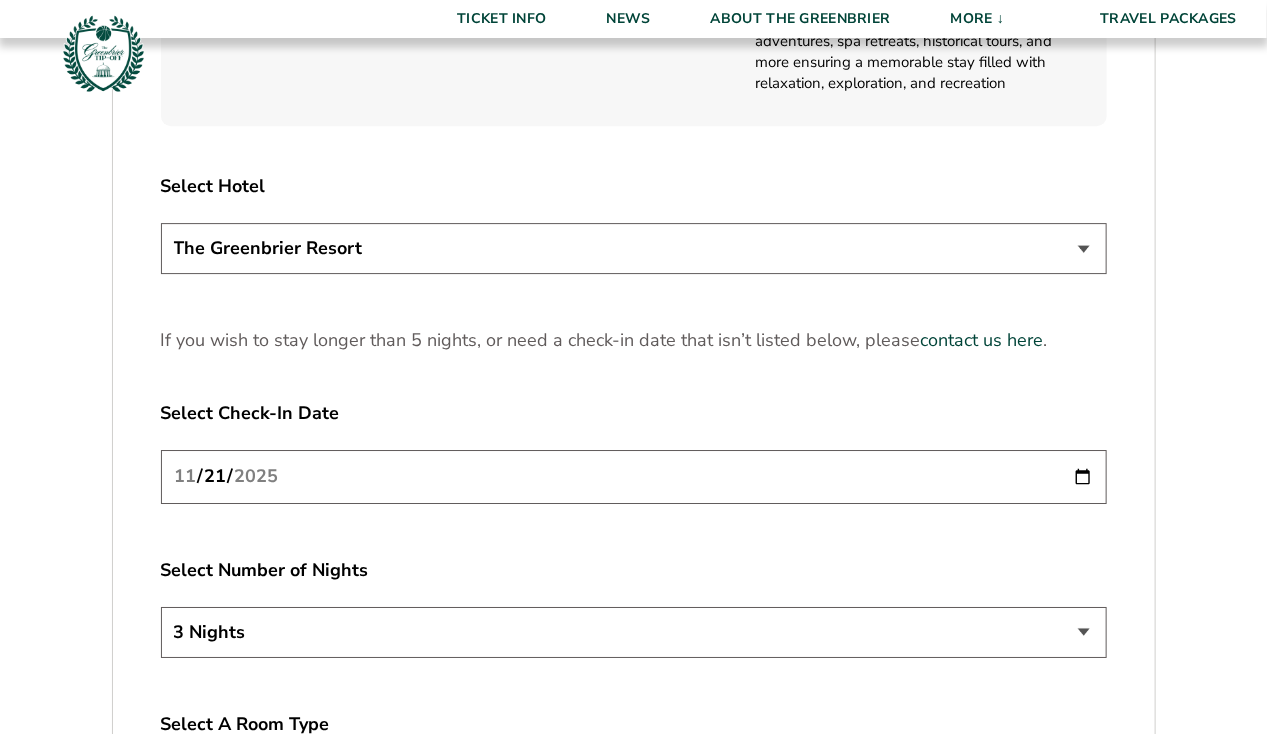 type on "2025-11-21" 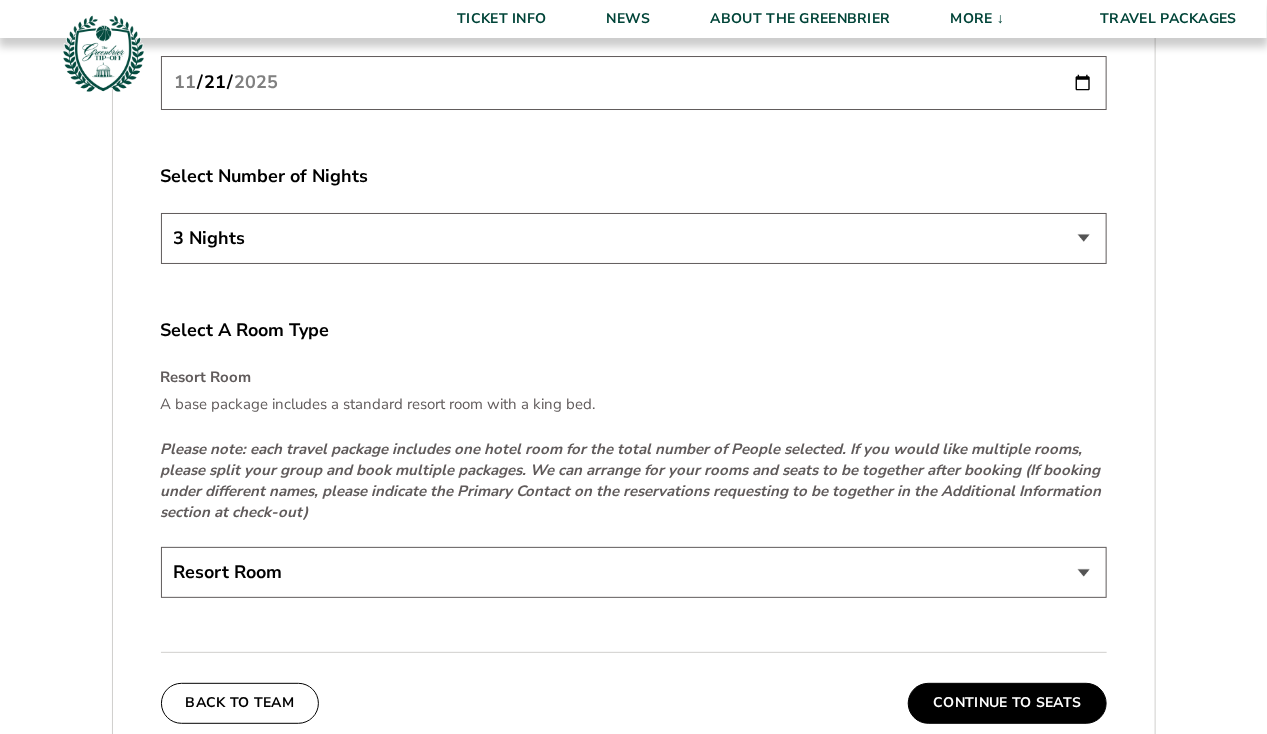 scroll, scrollTop: 2825, scrollLeft: 0, axis: vertical 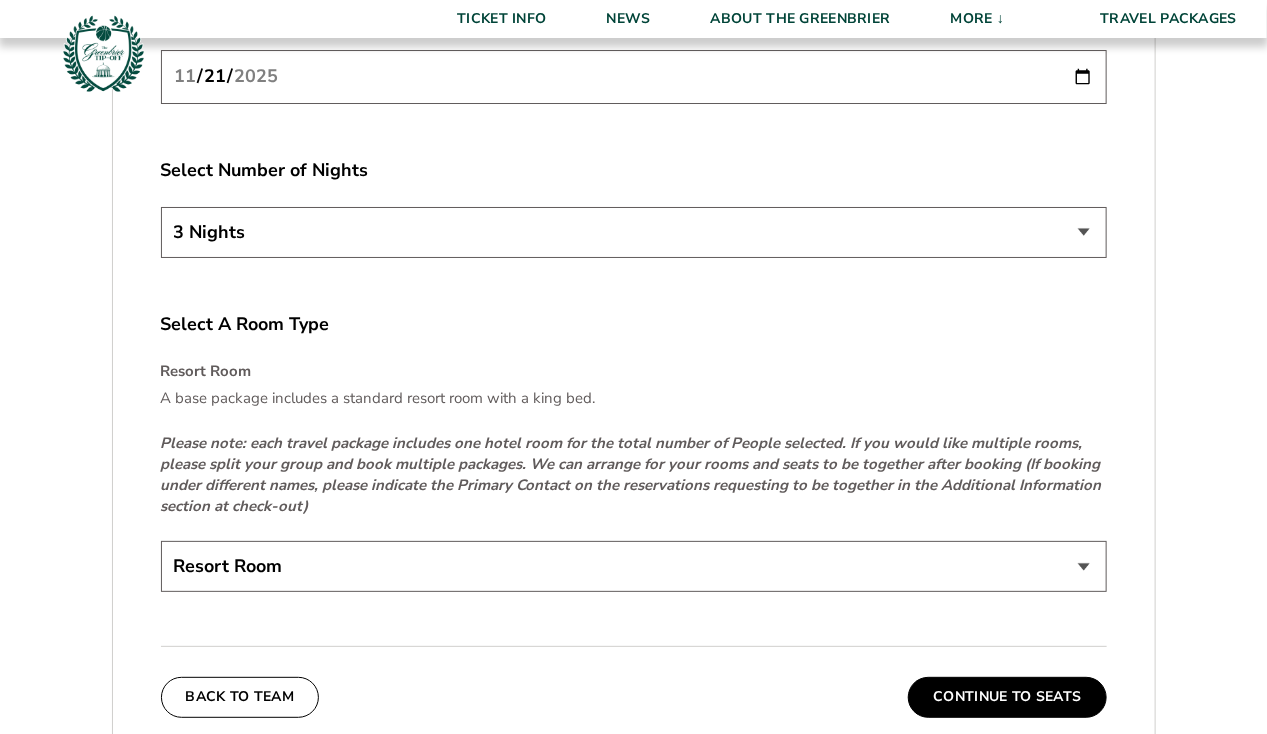 click on "Resort Room" at bounding box center (634, 566) 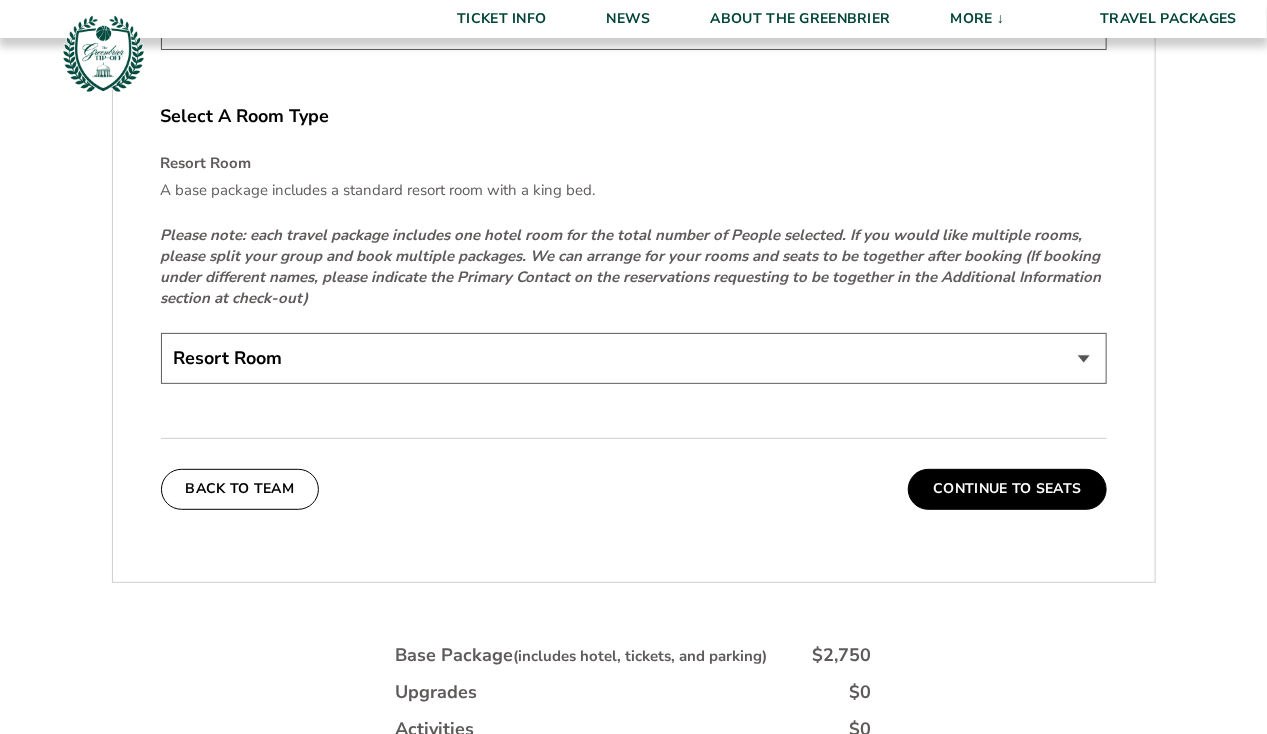 scroll, scrollTop: 3050, scrollLeft: 0, axis: vertical 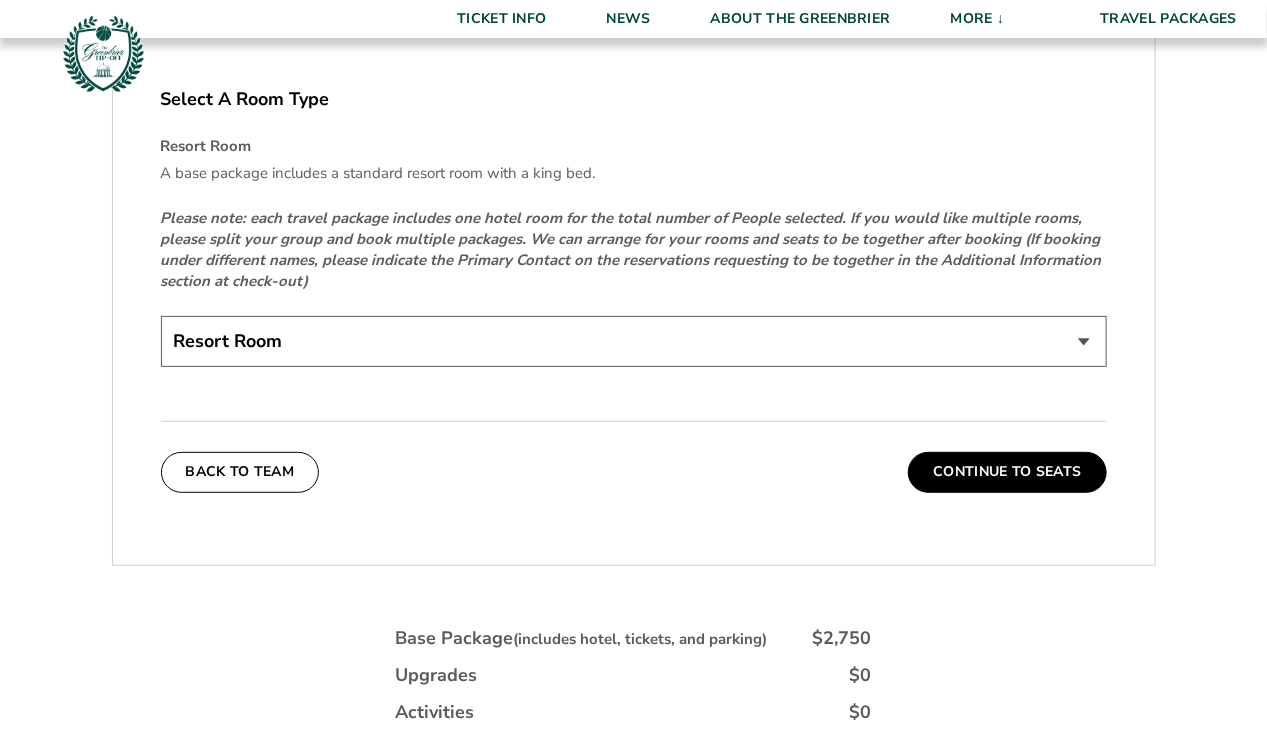click on "Resort Room" at bounding box center [634, 341] 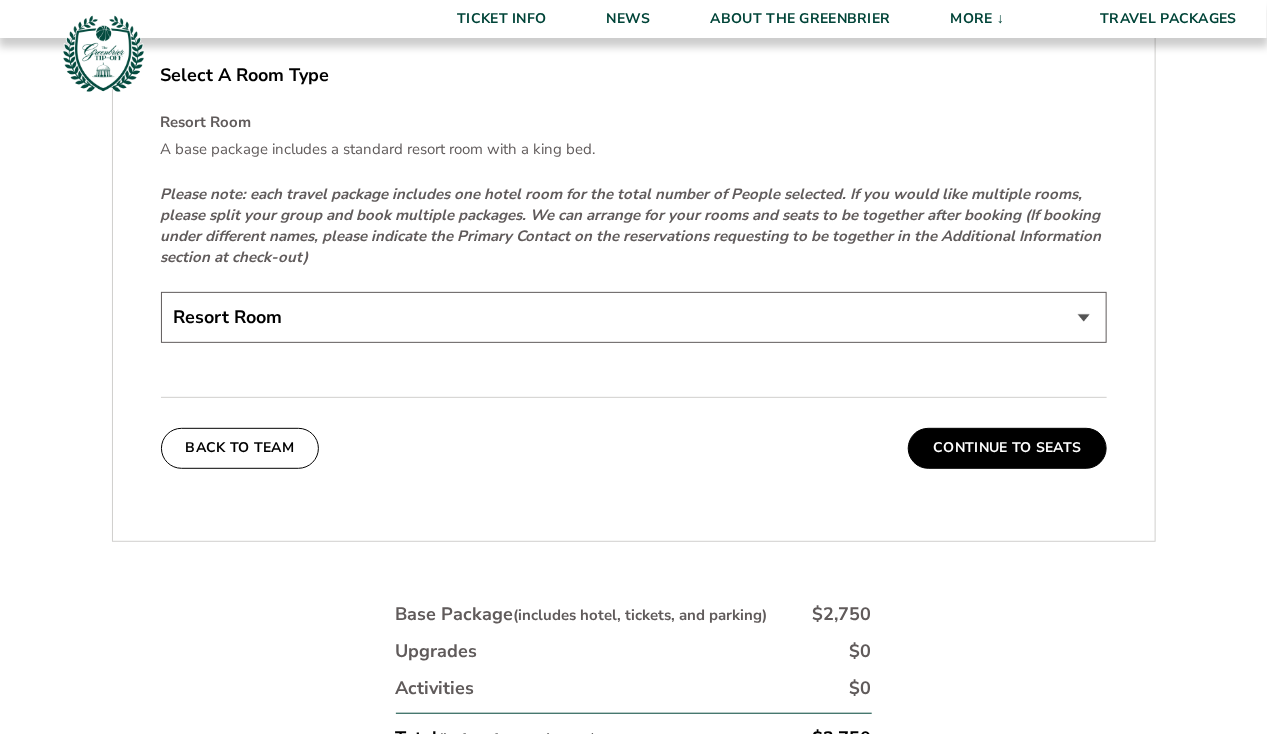 scroll, scrollTop: 3074, scrollLeft: 0, axis: vertical 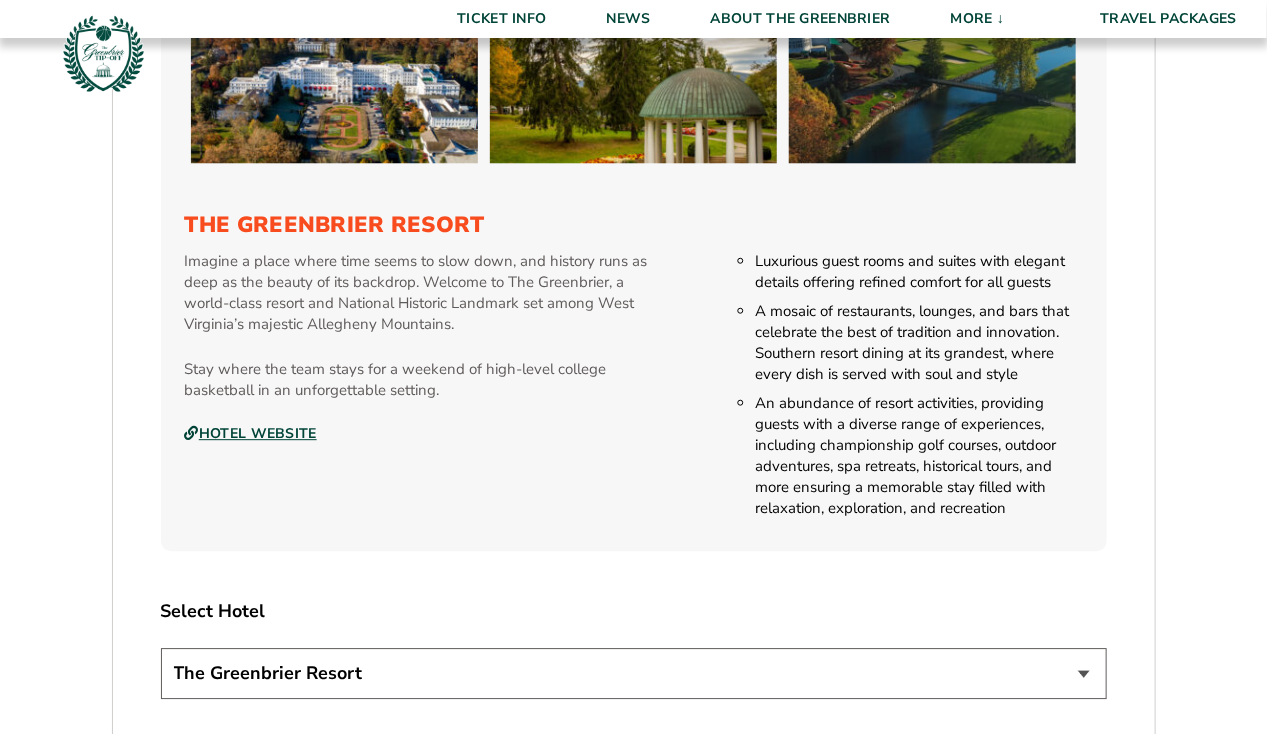click on "Hotel Website" at bounding box center [251, 434] 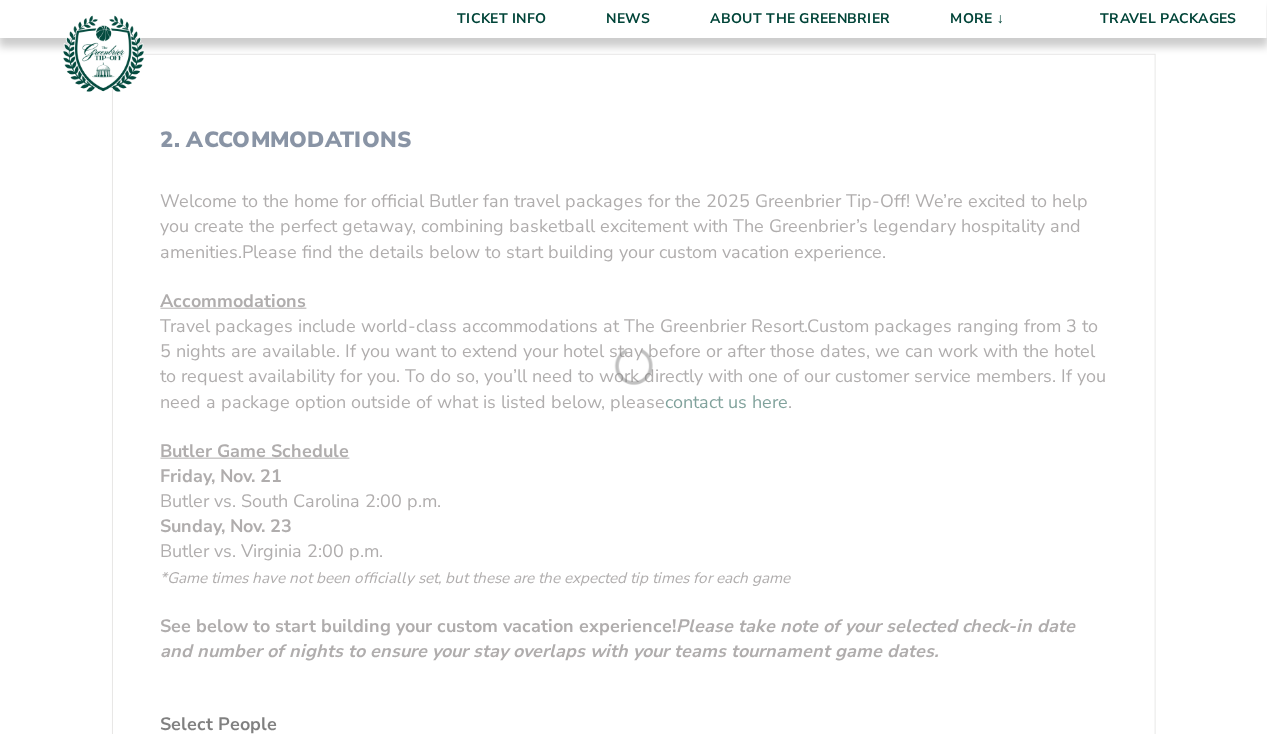 scroll, scrollTop: 600, scrollLeft: 0, axis: vertical 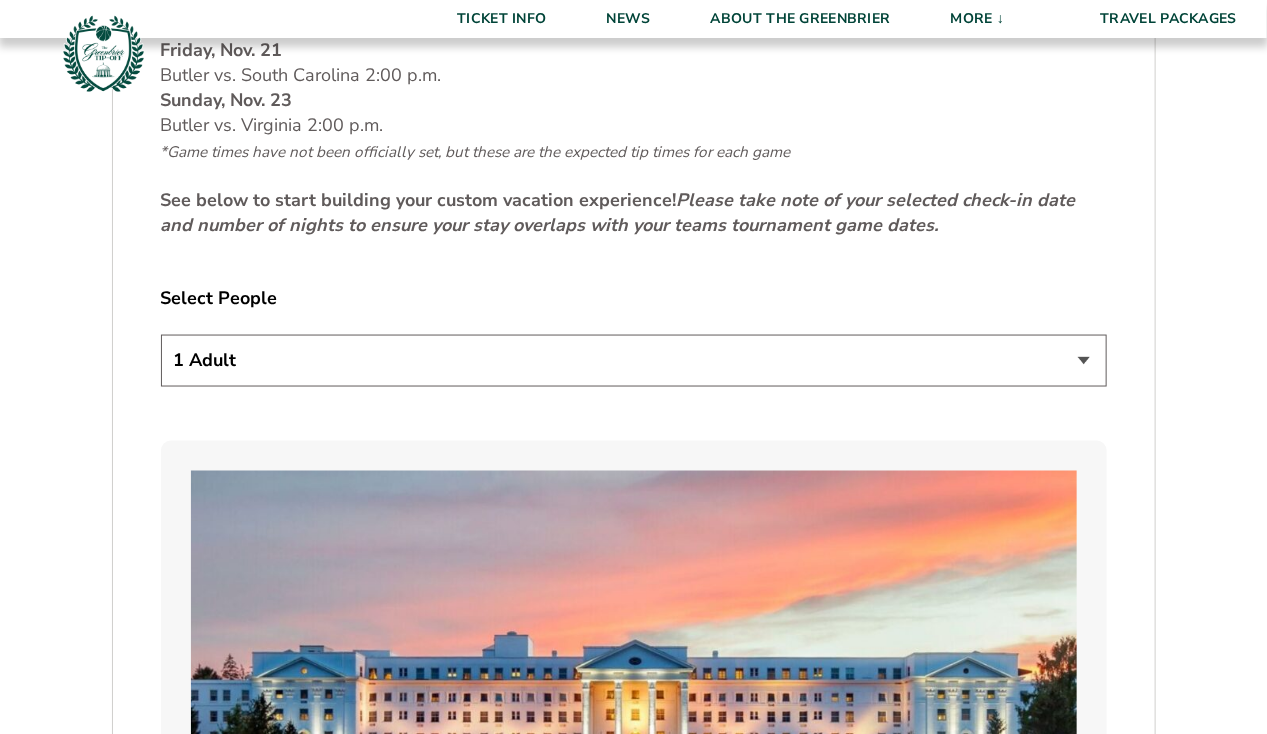 click on "1 Adult
2 Adults
3 Adults
4 Adults
2 Adults + 1 Child
2 Adults + 2 Children
2 Adults + 3 Children" at bounding box center [634, 360] 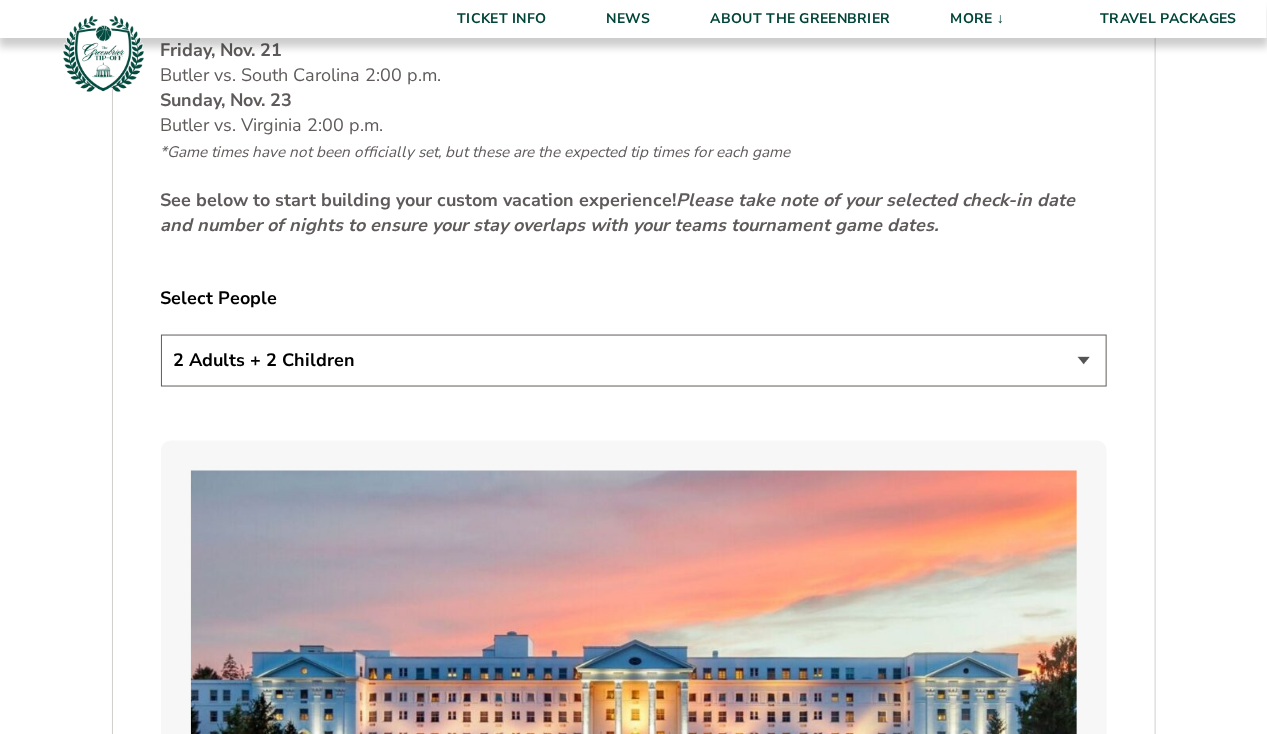 click on "1 Adult
2 Adults
3 Adults
4 Adults
2 Adults + 1 Child
2 Adults + 2 Children
2 Adults + 3 Children" at bounding box center (634, 360) 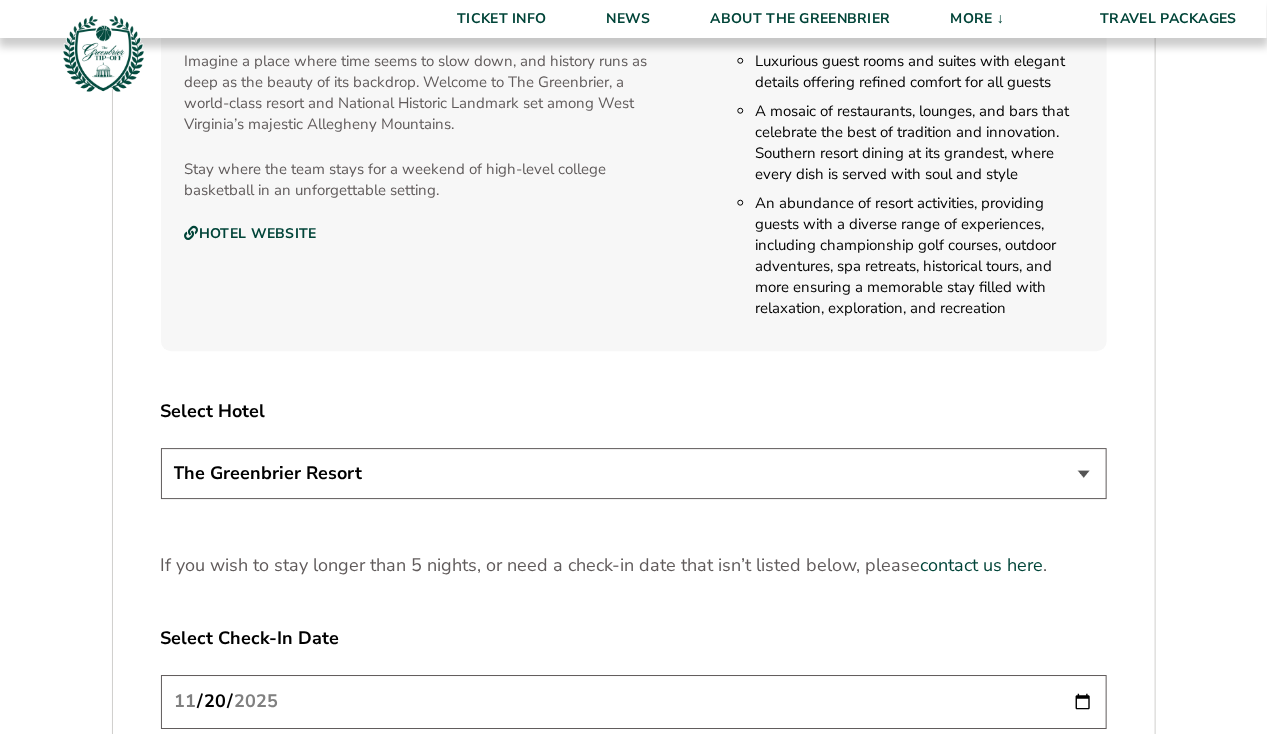 scroll, scrollTop: 2225, scrollLeft: 0, axis: vertical 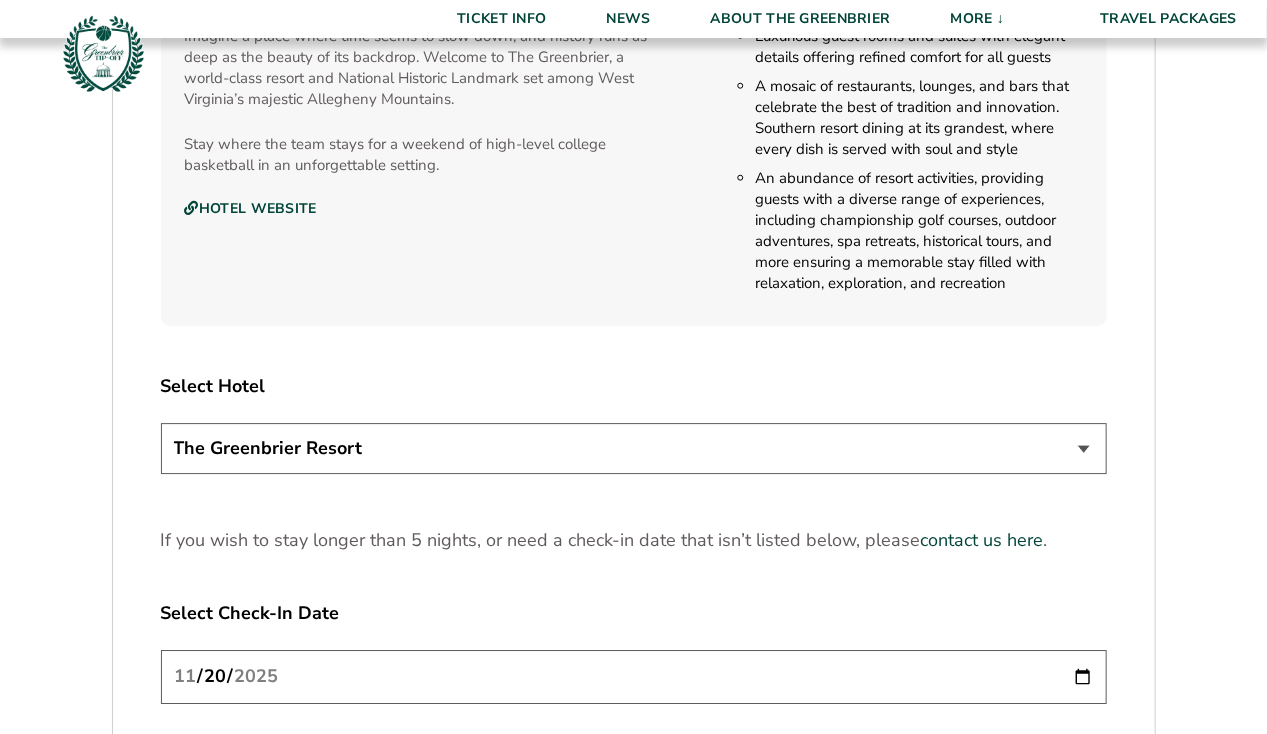click on "The Greenbrier Resort" at bounding box center (634, 448) 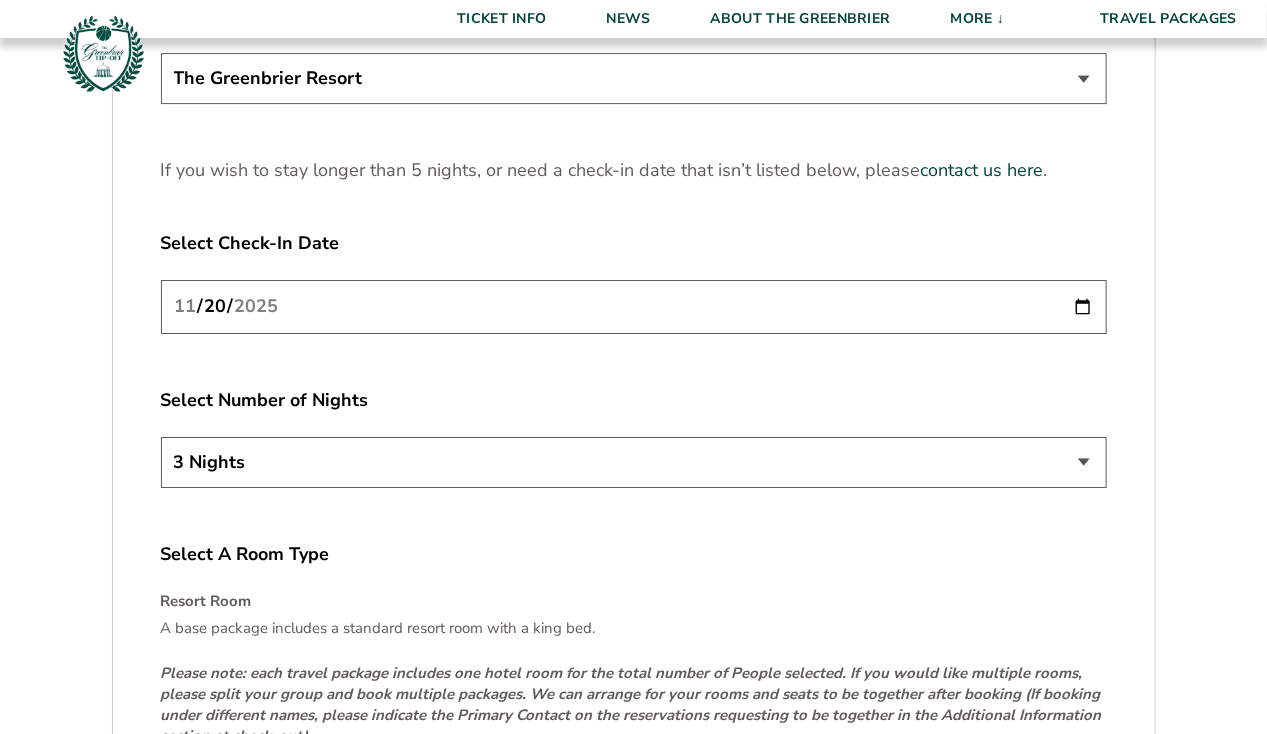 scroll, scrollTop: 2600, scrollLeft: 0, axis: vertical 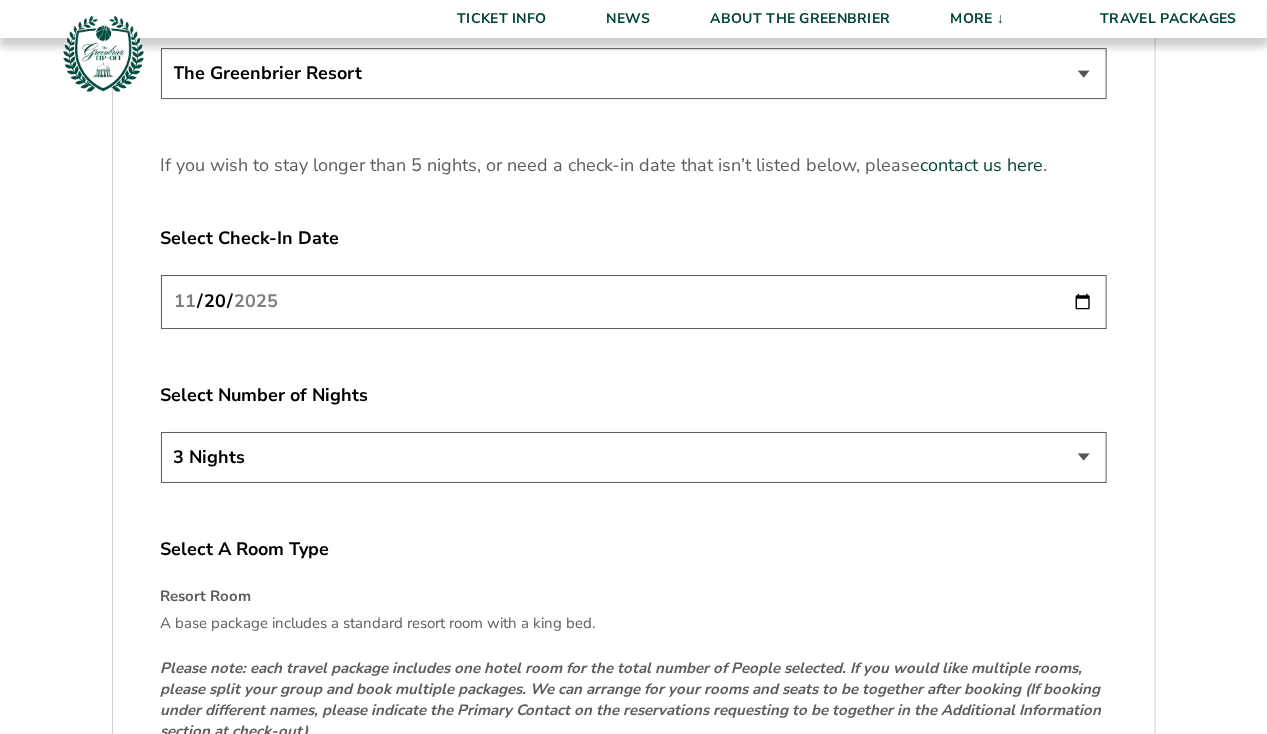 click on "3 Nights
4 Nights
5 Nights" at bounding box center (634, 457) 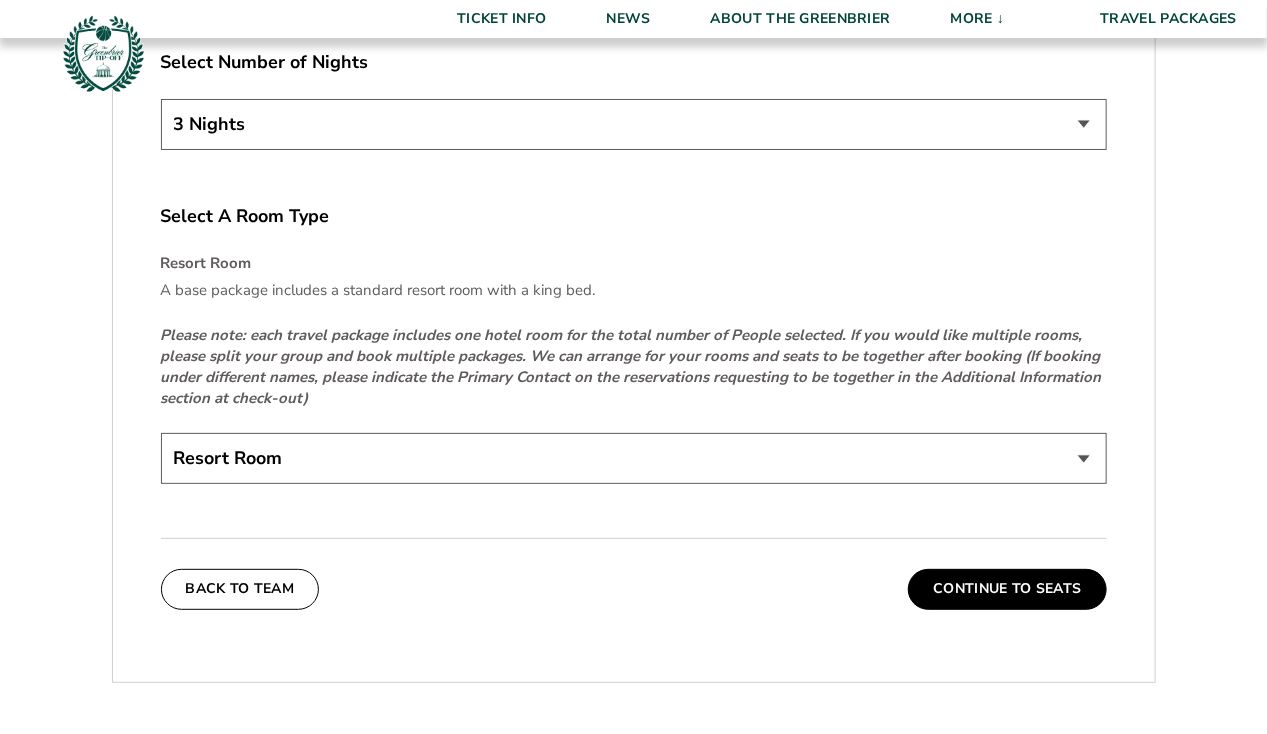 scroll, scrollTop: 2974, scrollLeft: 0, axis: vertical 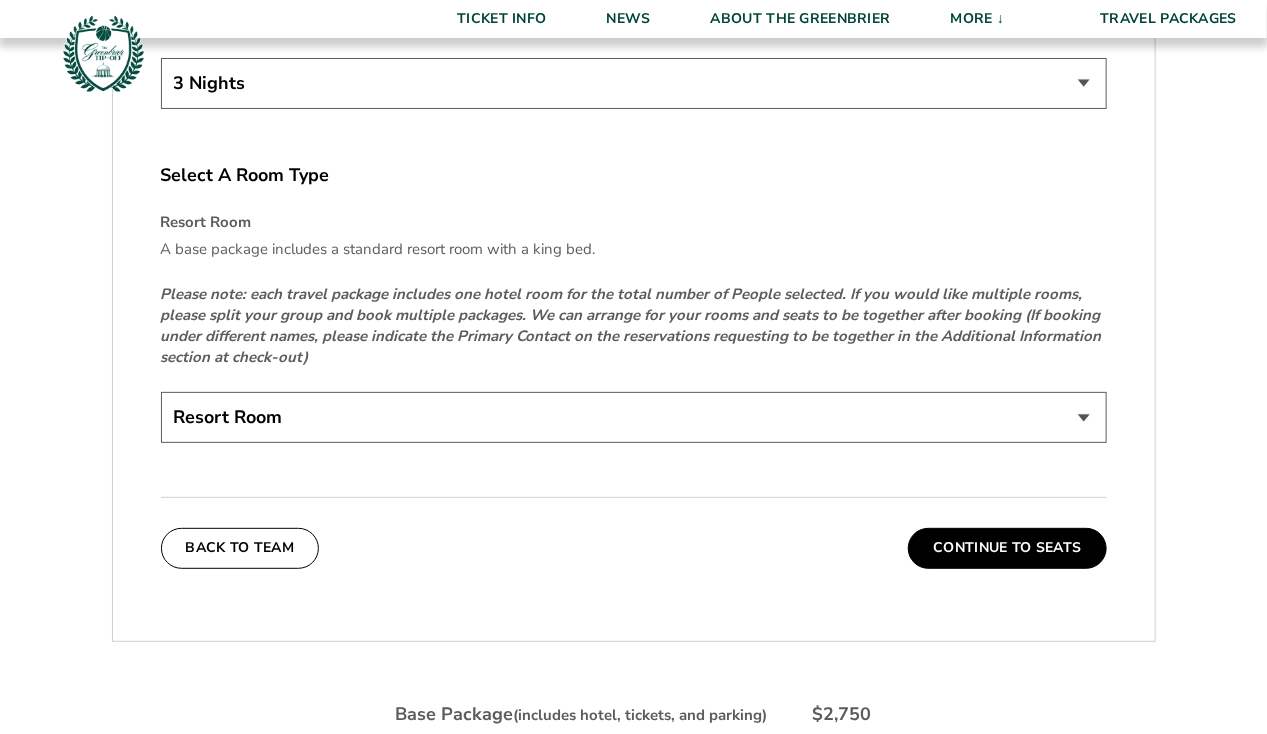 click on "Resort Room" at bounding box center [634, 417] 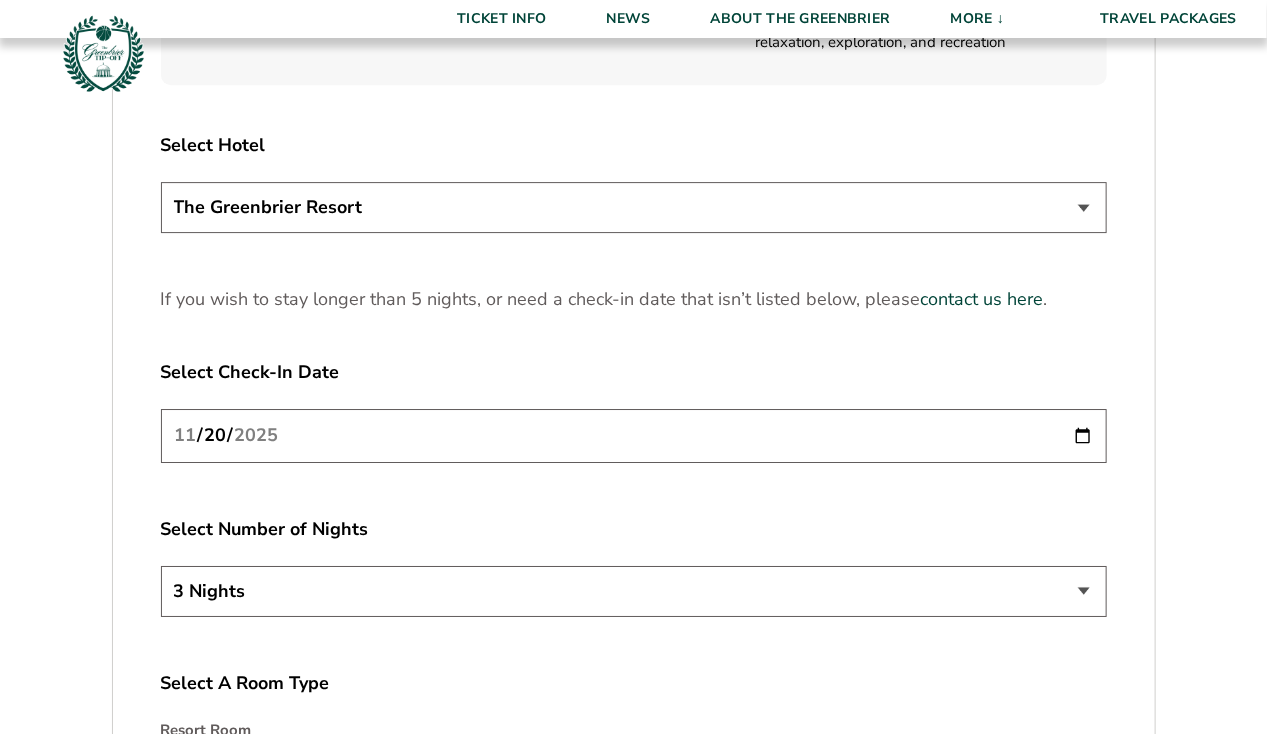scroll, scrollTop: 2450, scrollLeft: 0, axis: vertical 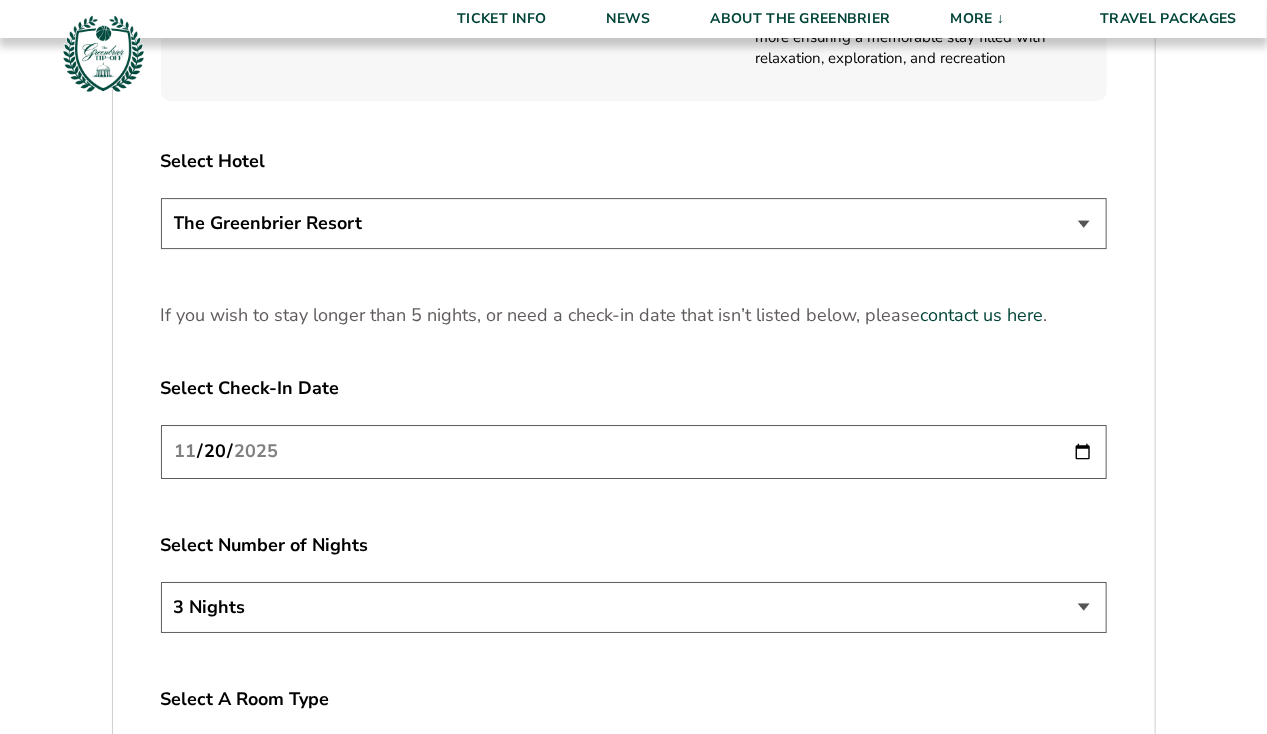 click on "2025-11-20" at bounding box center (634, 451) 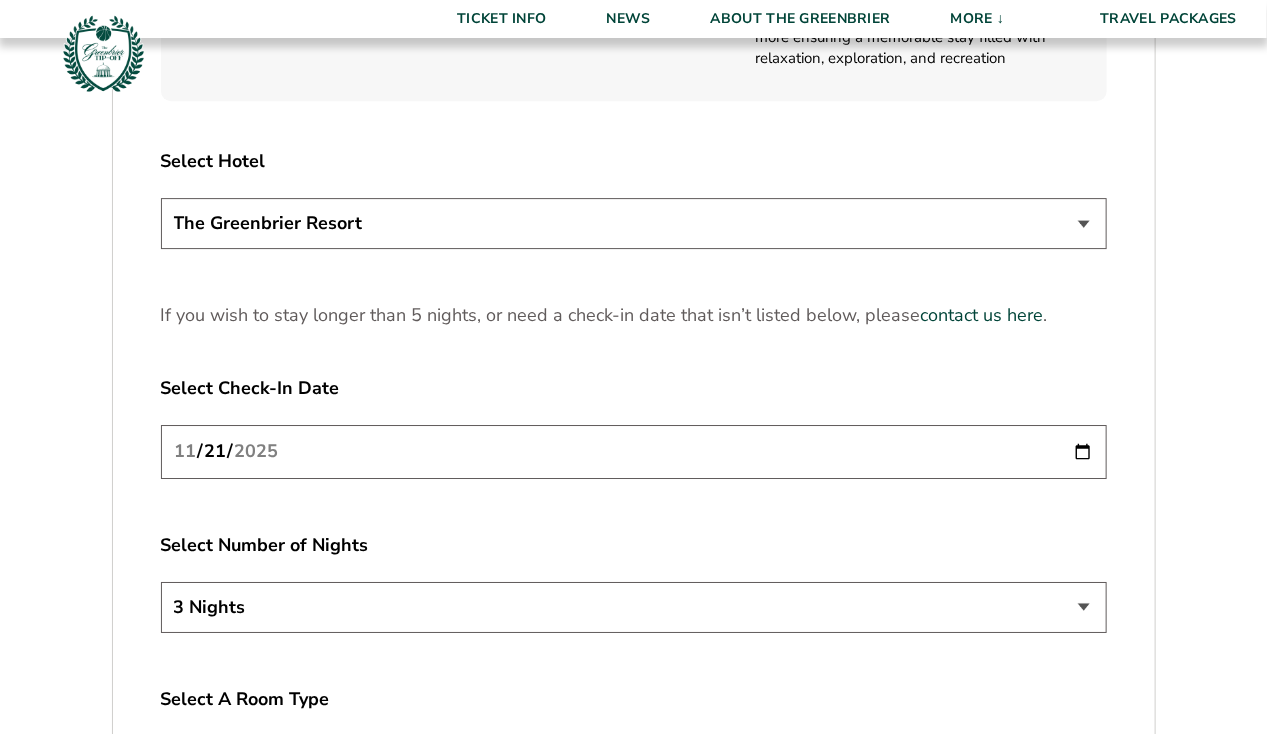 click on "Select Number of Nights" at bounding box center [634, 545] 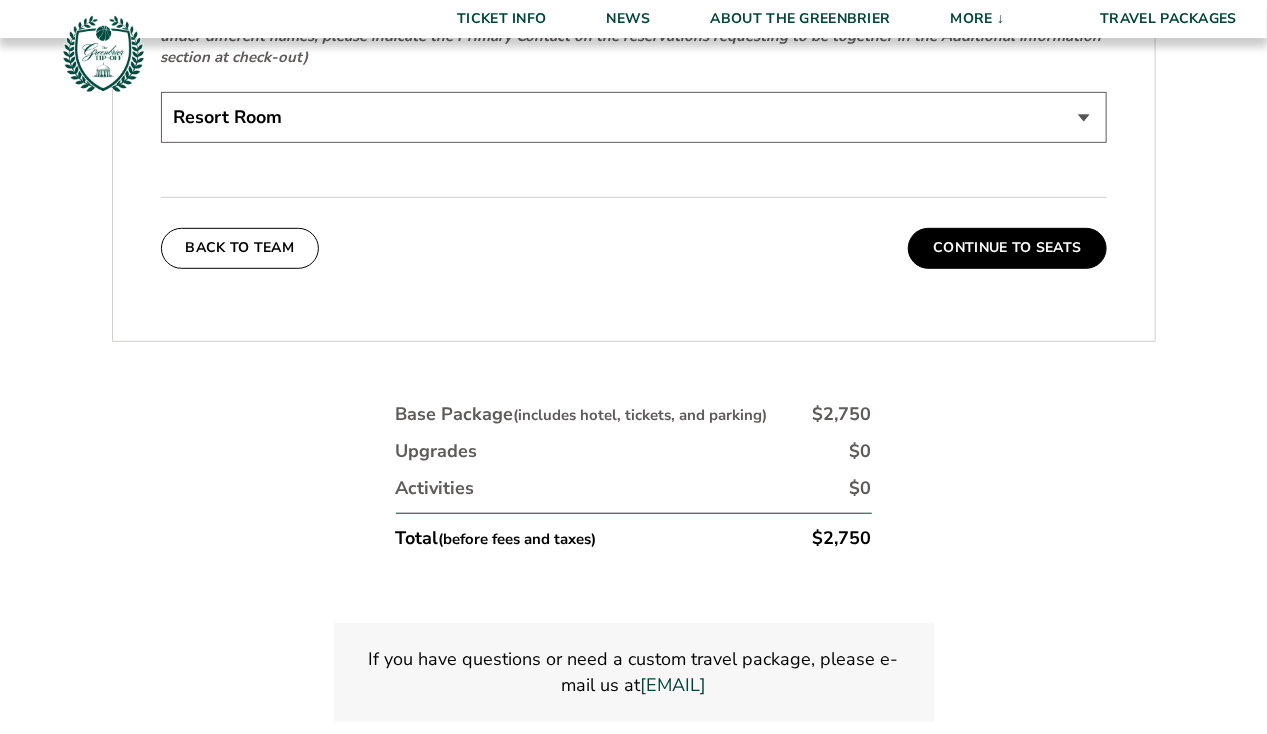scroll, scrollTop: 3300, scrollLeft: 0, axis: vertical 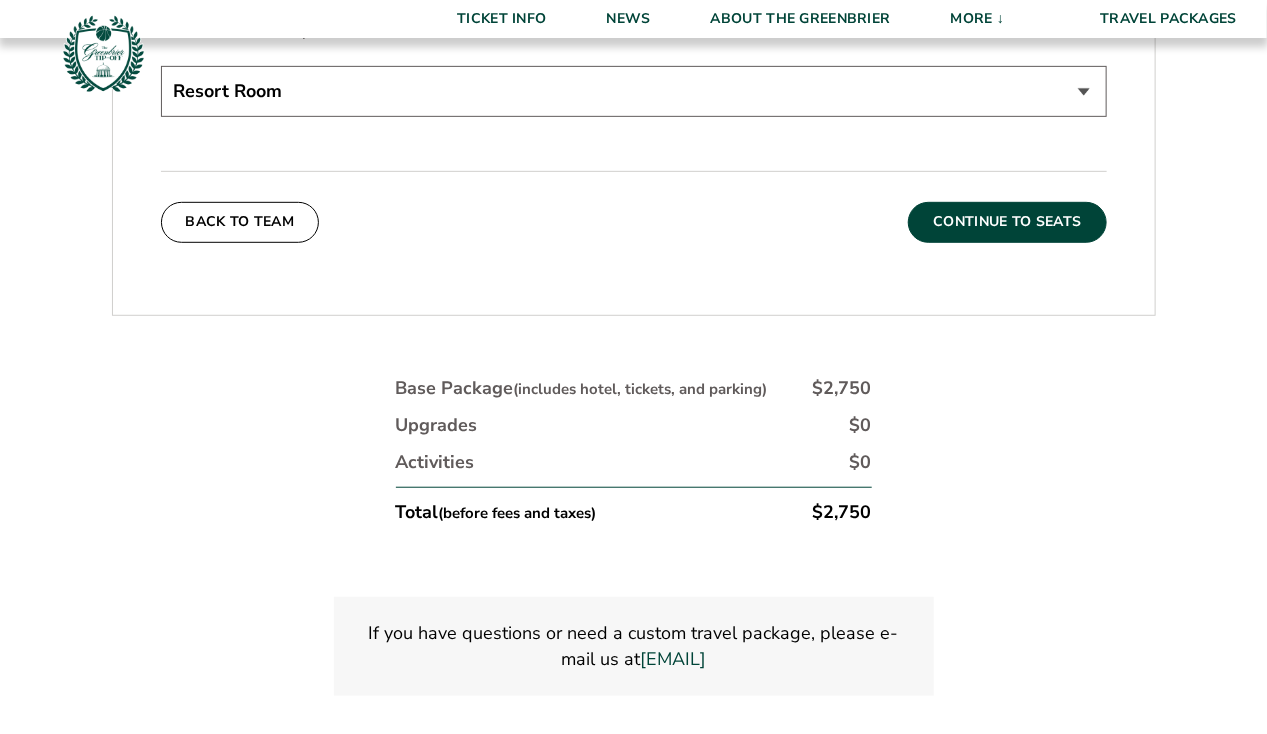 click on "Continue To Seats" at bounding box center (1007, 222) 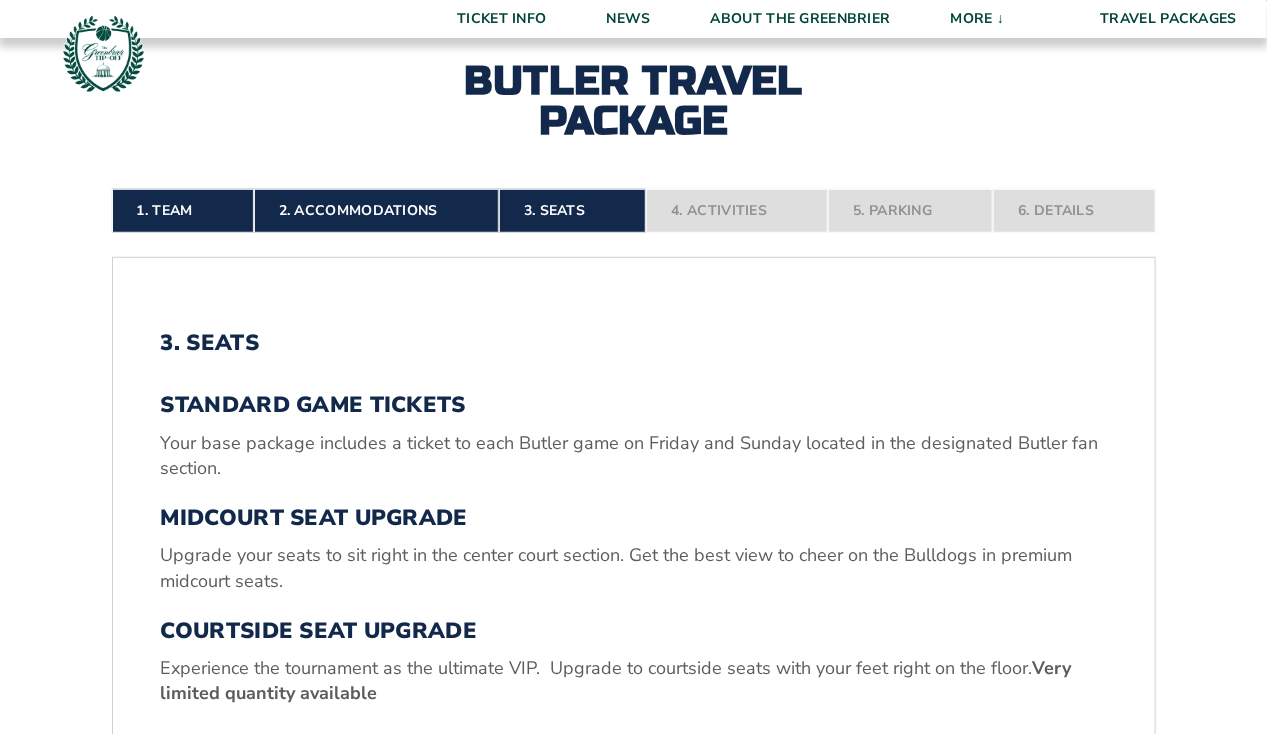 scroll, scrollTop: 397, scrollLeft: 0, axis: vertical 